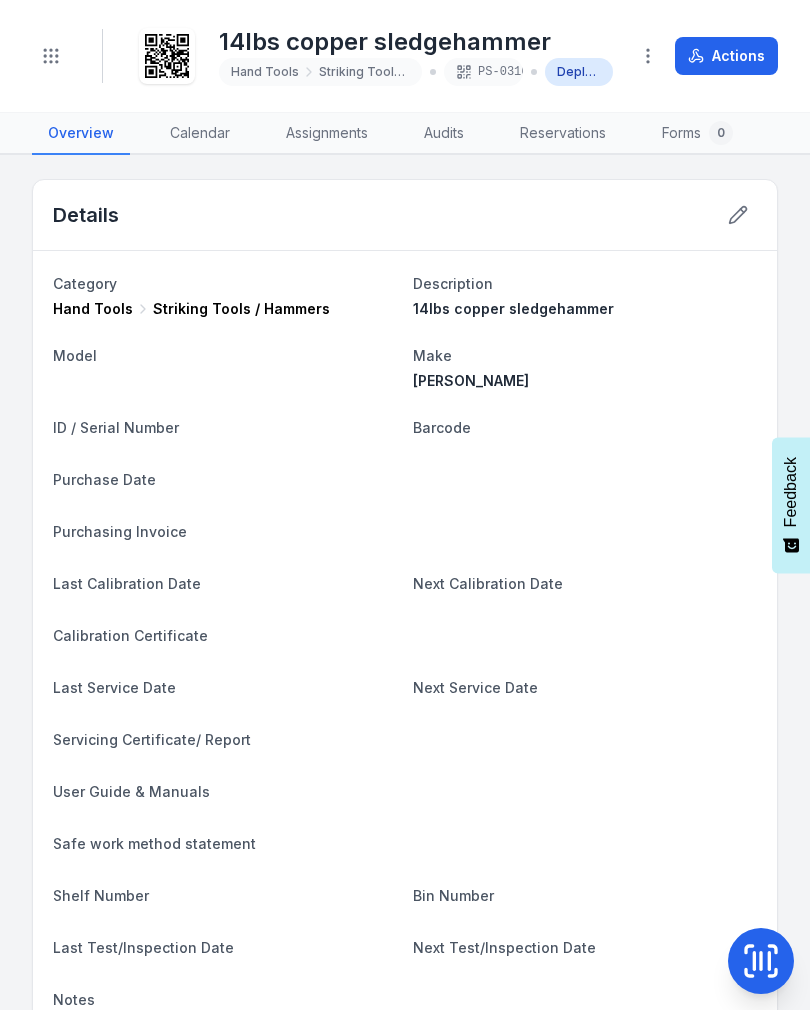 scroll, scrollTop: 0, scrollLeft: 0, axis: both 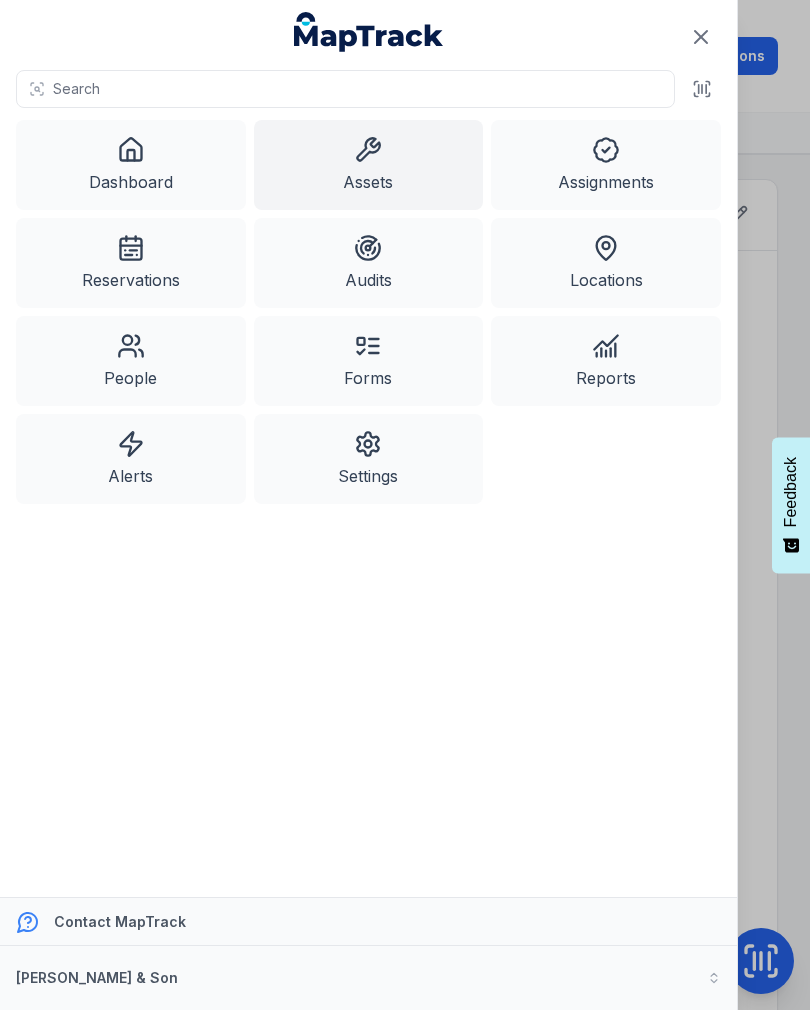 click on "Assets" at bounding box center (369, 165) 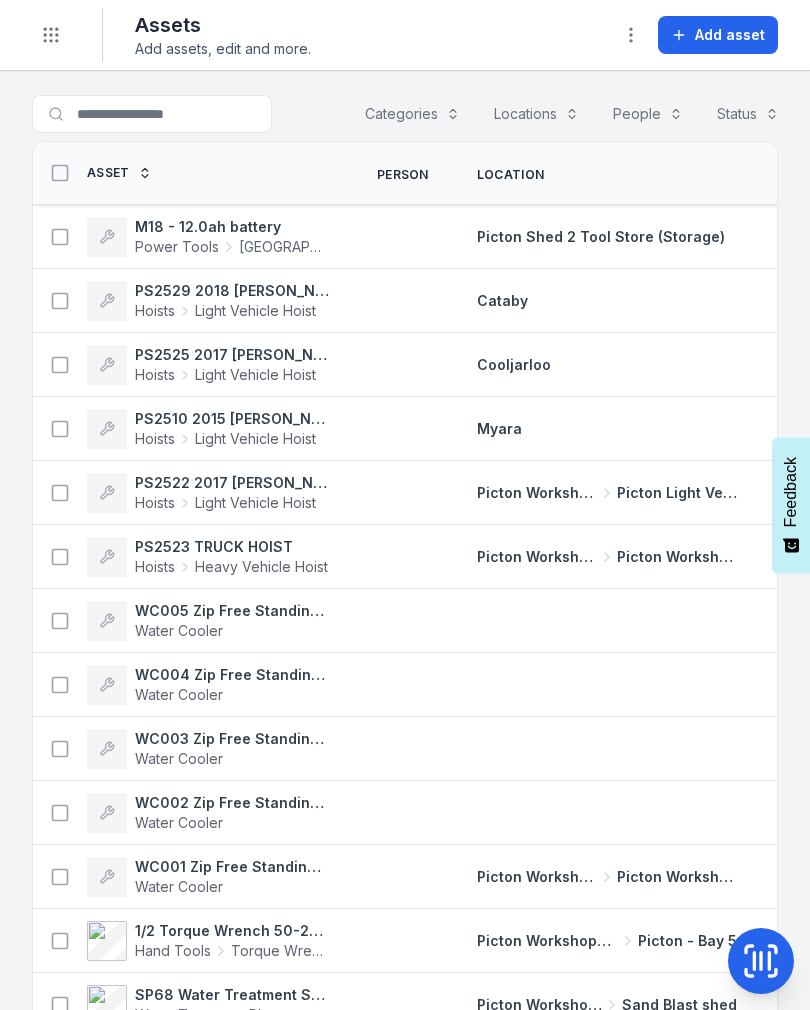 scroll, scrollTop: 0, scrollLeft: 0, axis: both 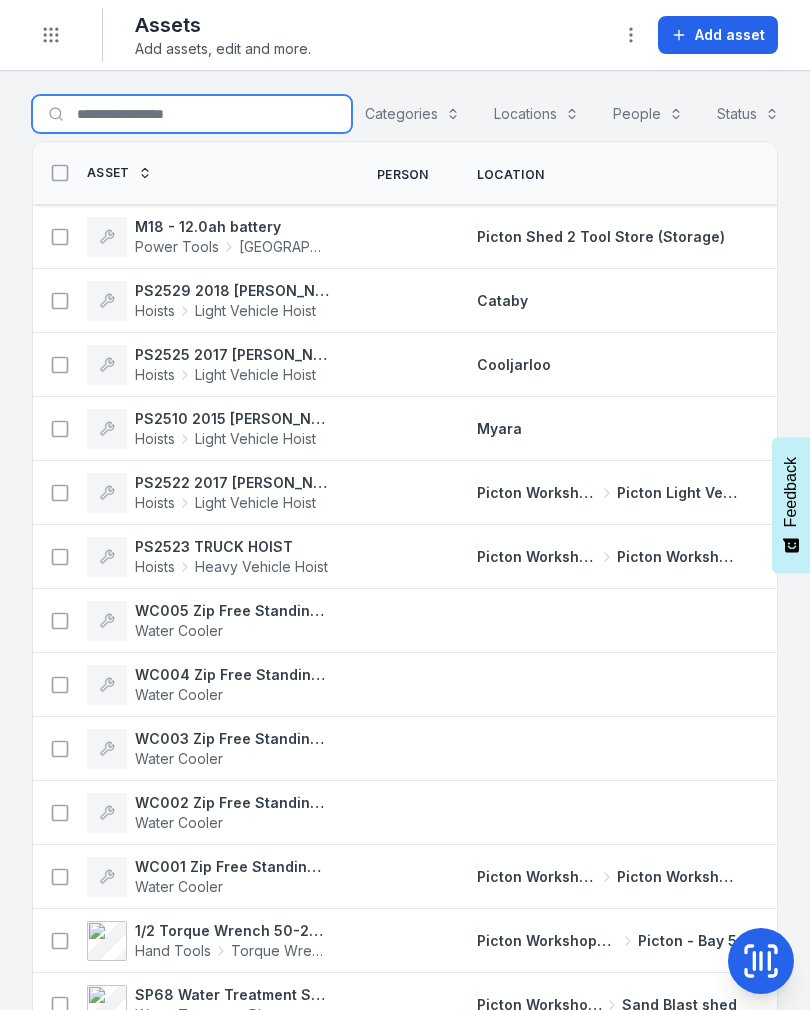 click on "Search for  assets" at bounding box center [192, 114] 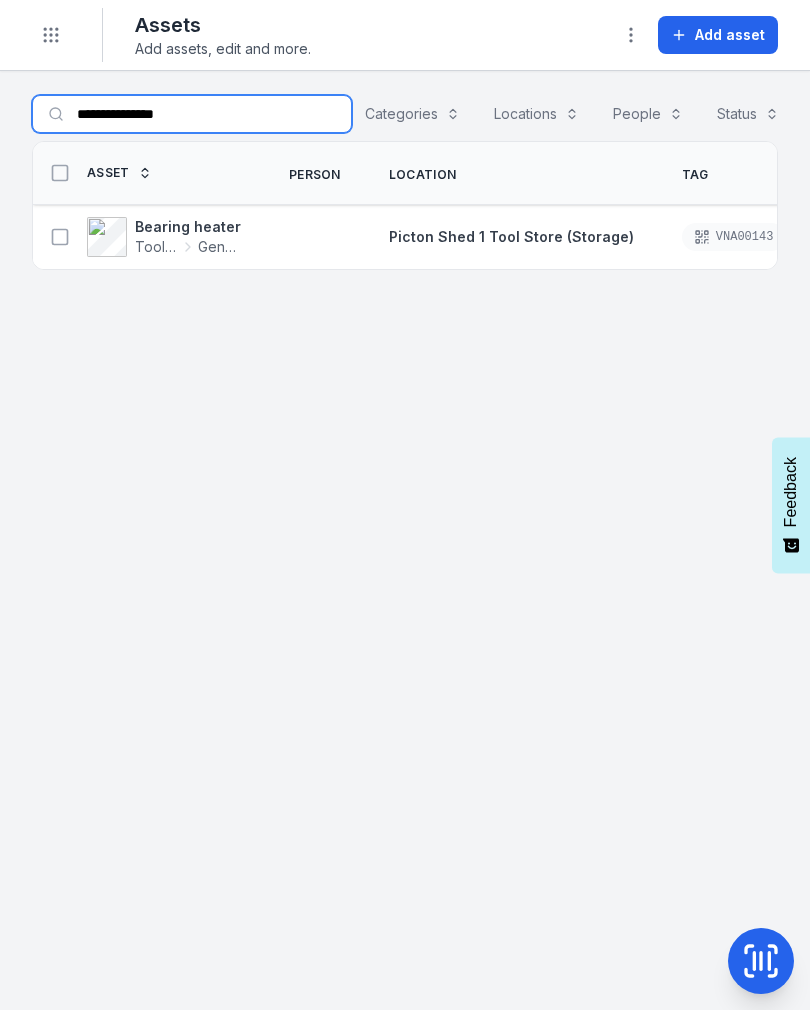 type on "**********" 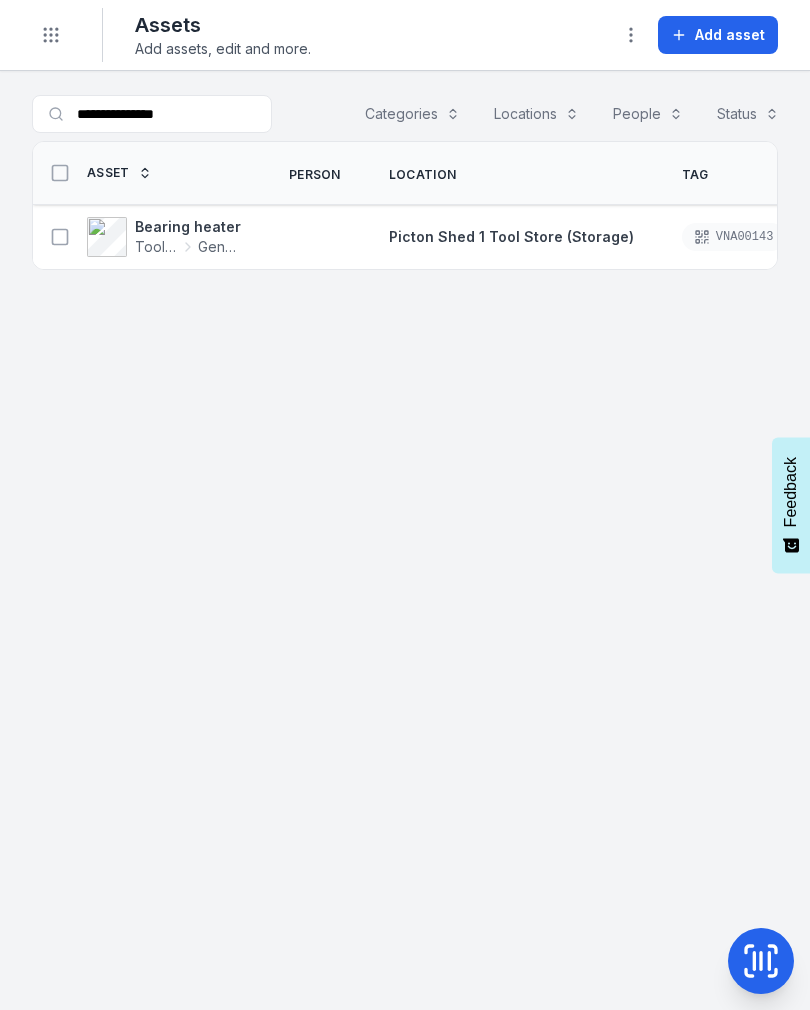 click at bounding box center [60, 237] 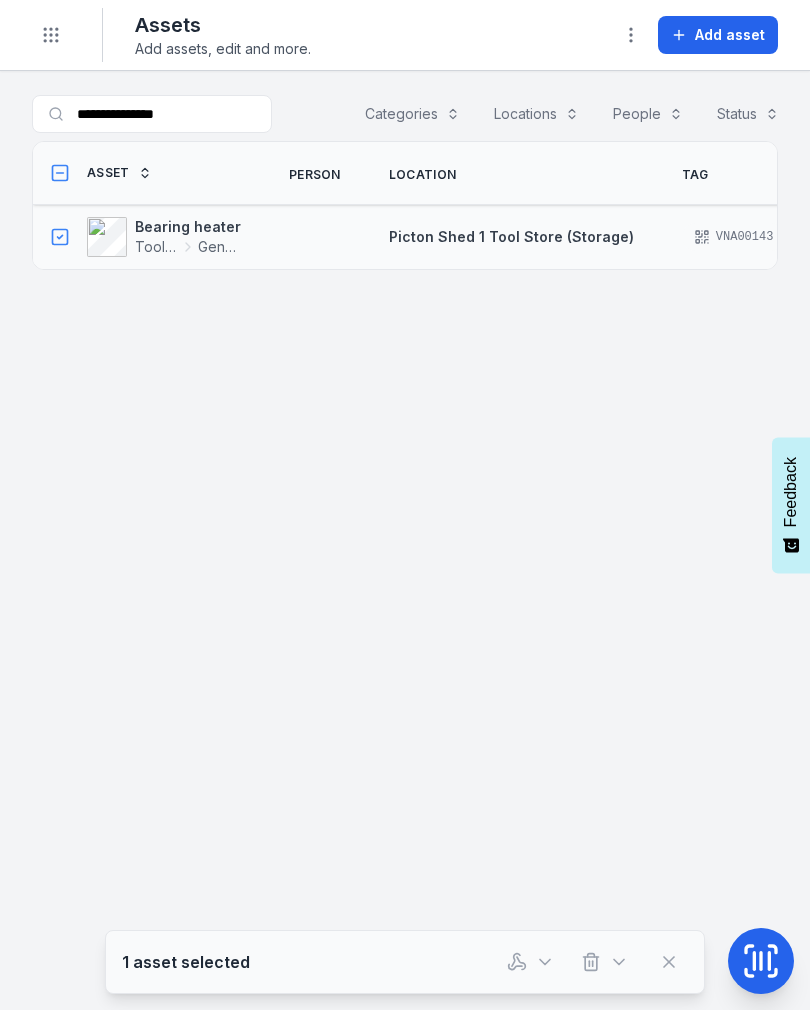 click at bounding box center (531, 962) 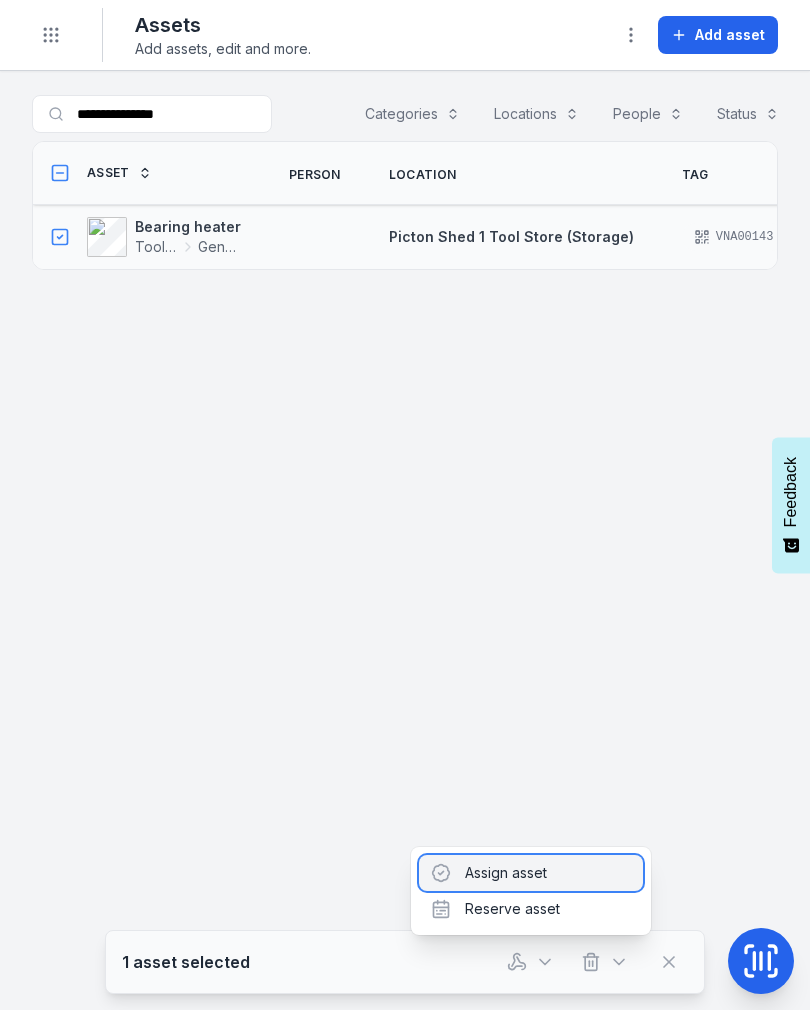 click on "Assign asset" at bounding box center (531, 873) 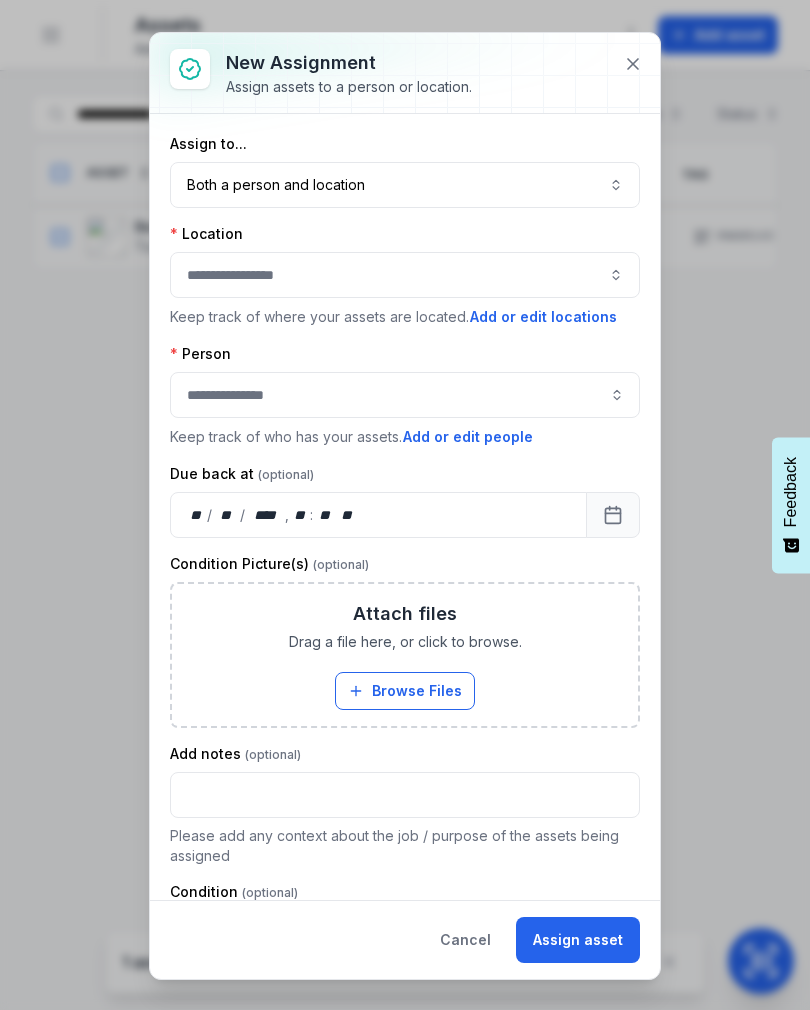click on "Both a person and location ****" at bounding box center (405, 185) 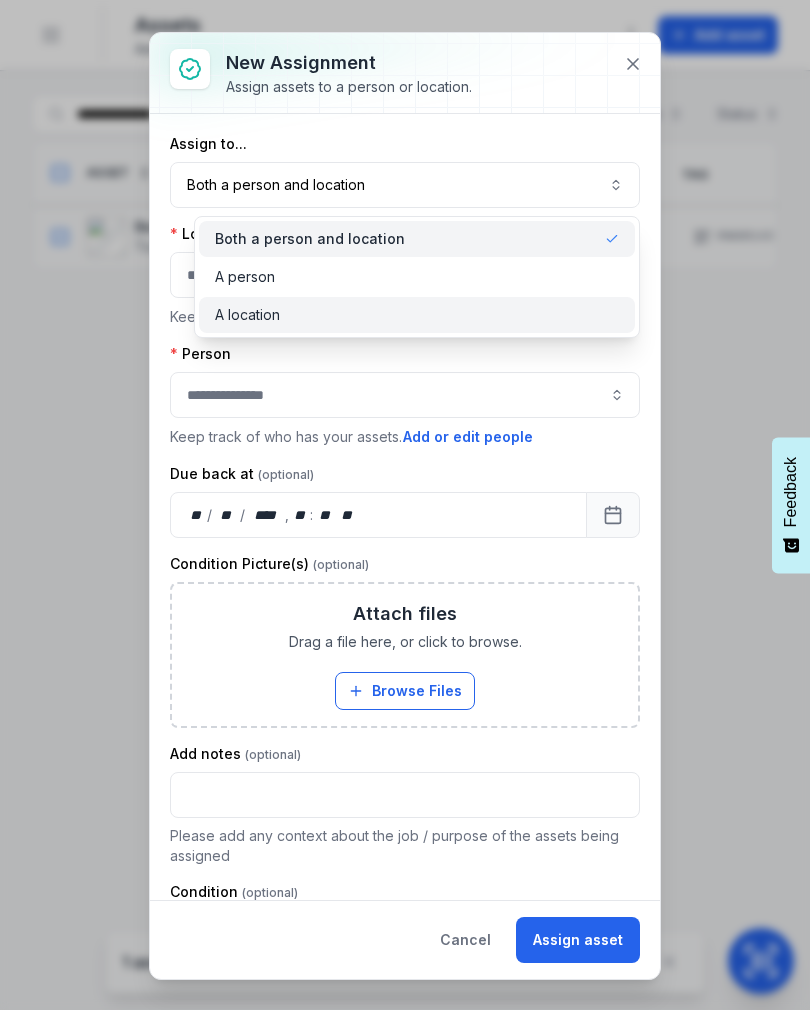 click on "A location" at bounding box center (417, 315) 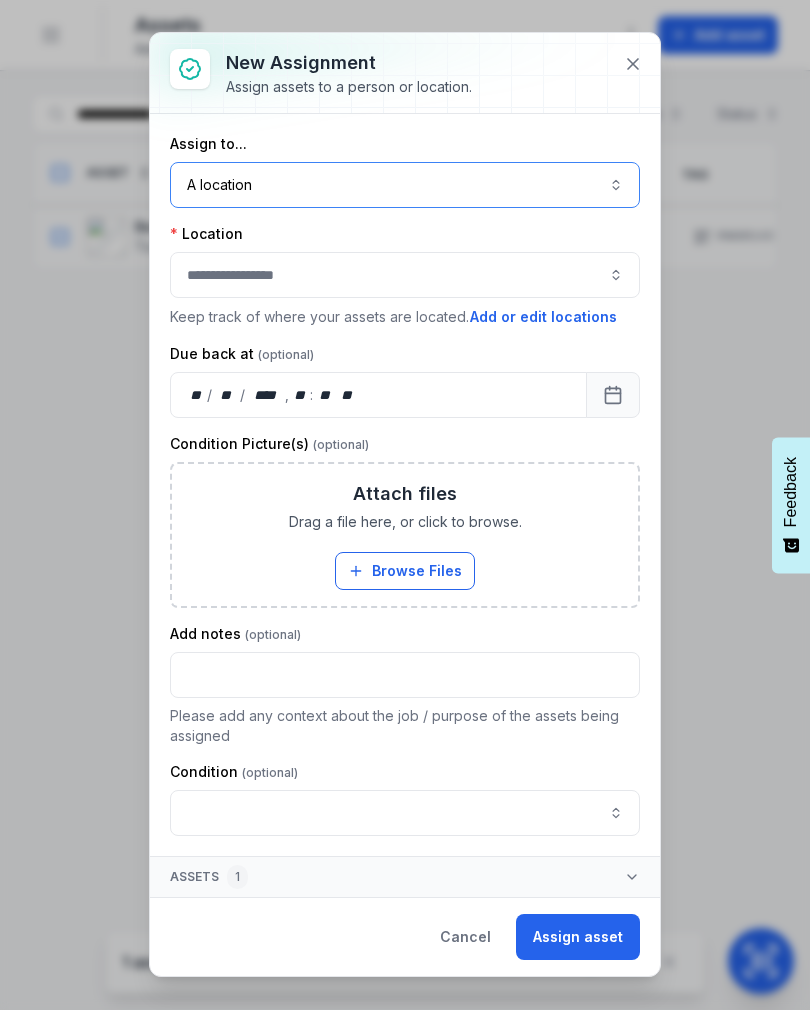 click at bounding box center (405, 275) 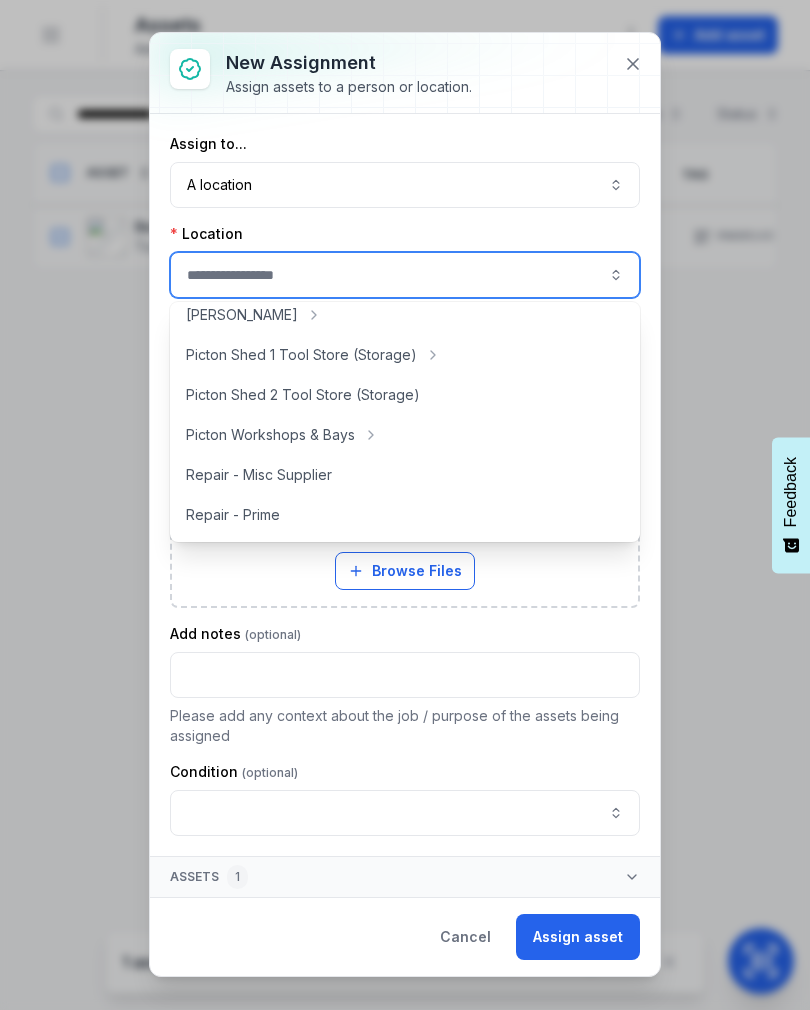 scroll, scrollTop: 374, scrollLeft: 0, axis: vertical 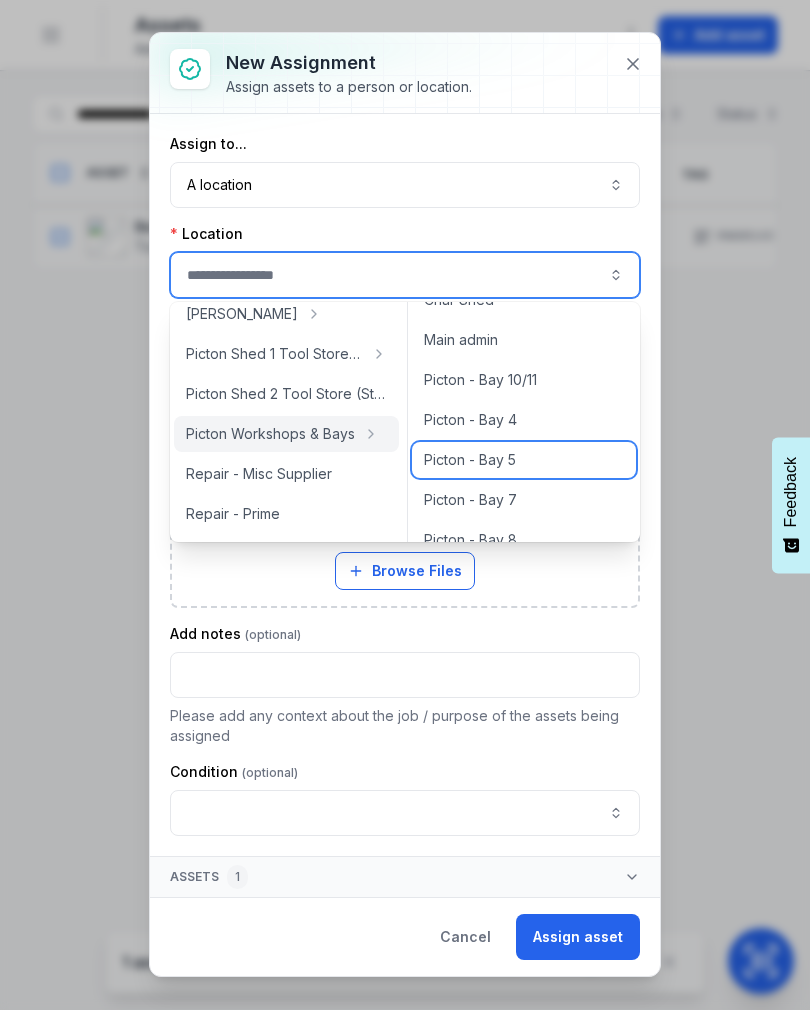click on "Picton - Bay 5" at bounding box center (470, 460) 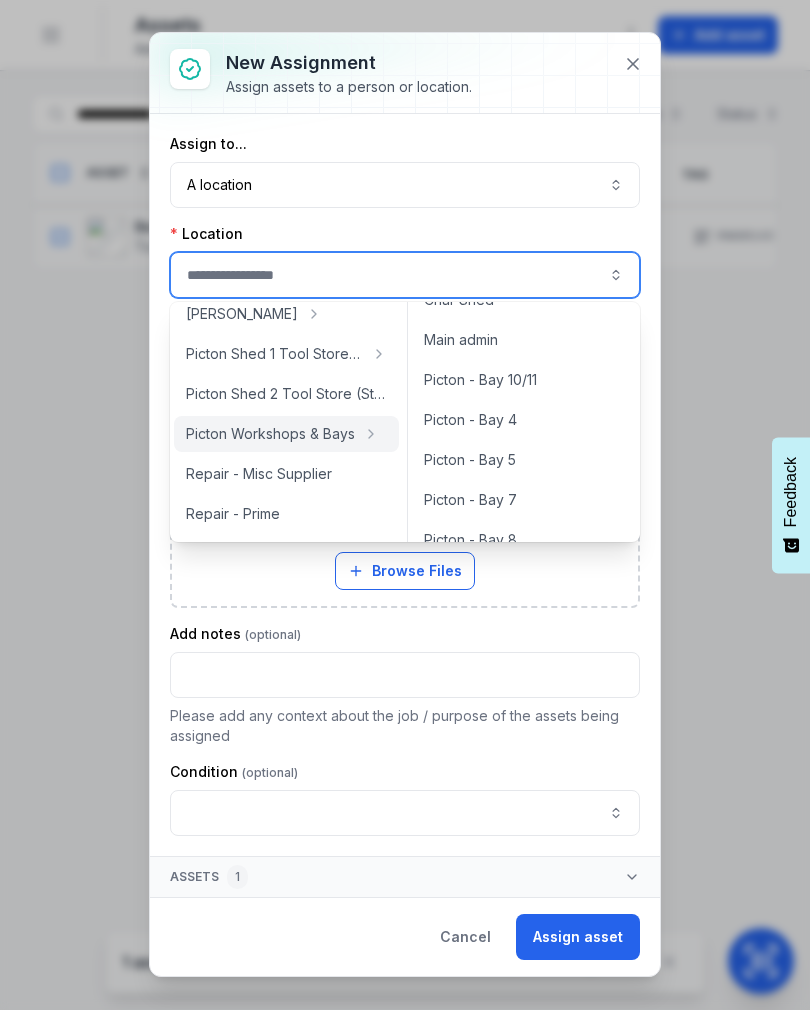 type on "**********" 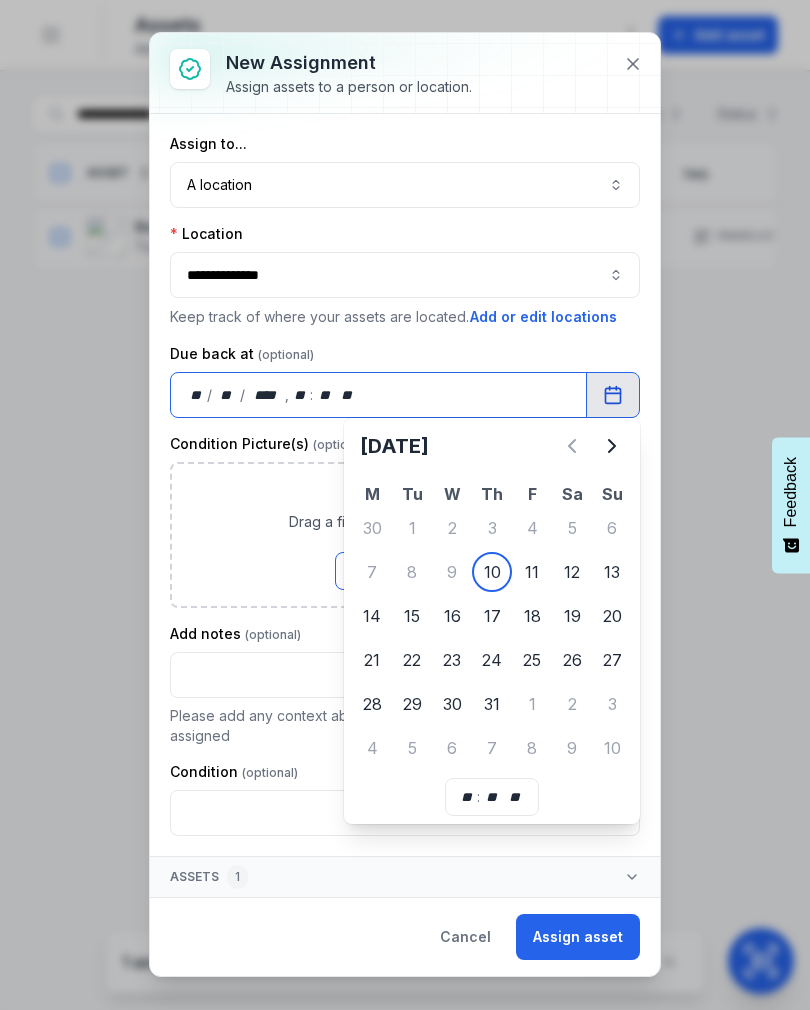 click on "Attach files Drag a file here, or click to browse. Browse Files Take Photos" at bounding box center [405, 535] 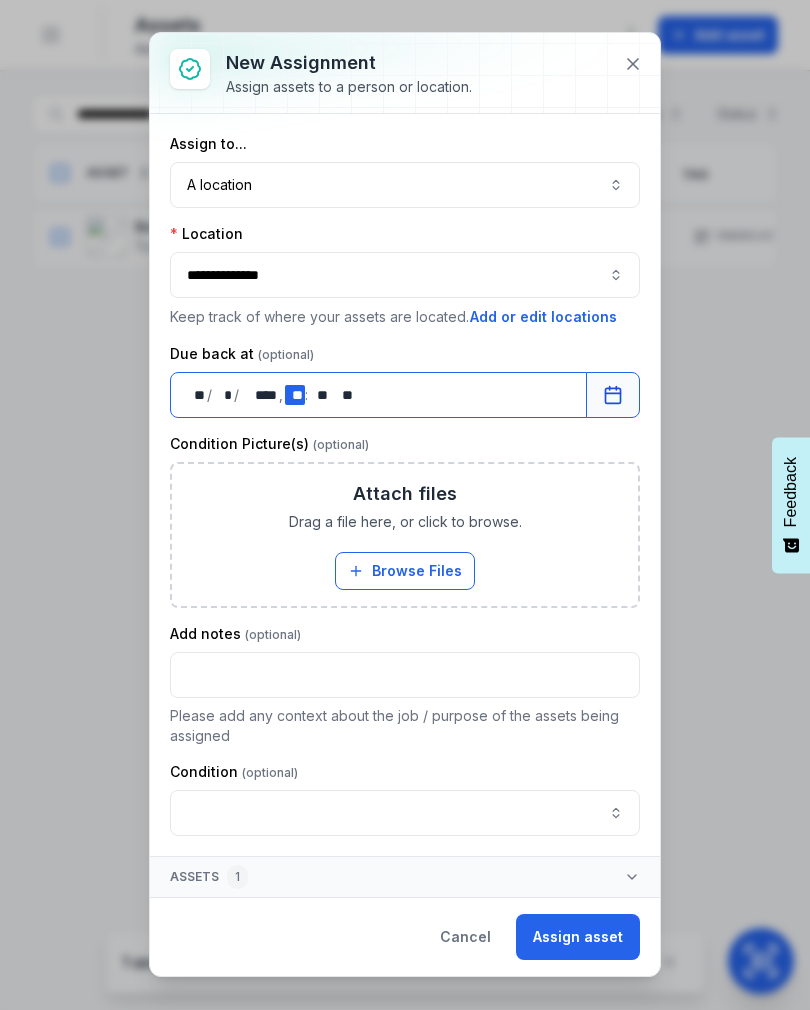 click on "** **" at bounding box center (295, 395) 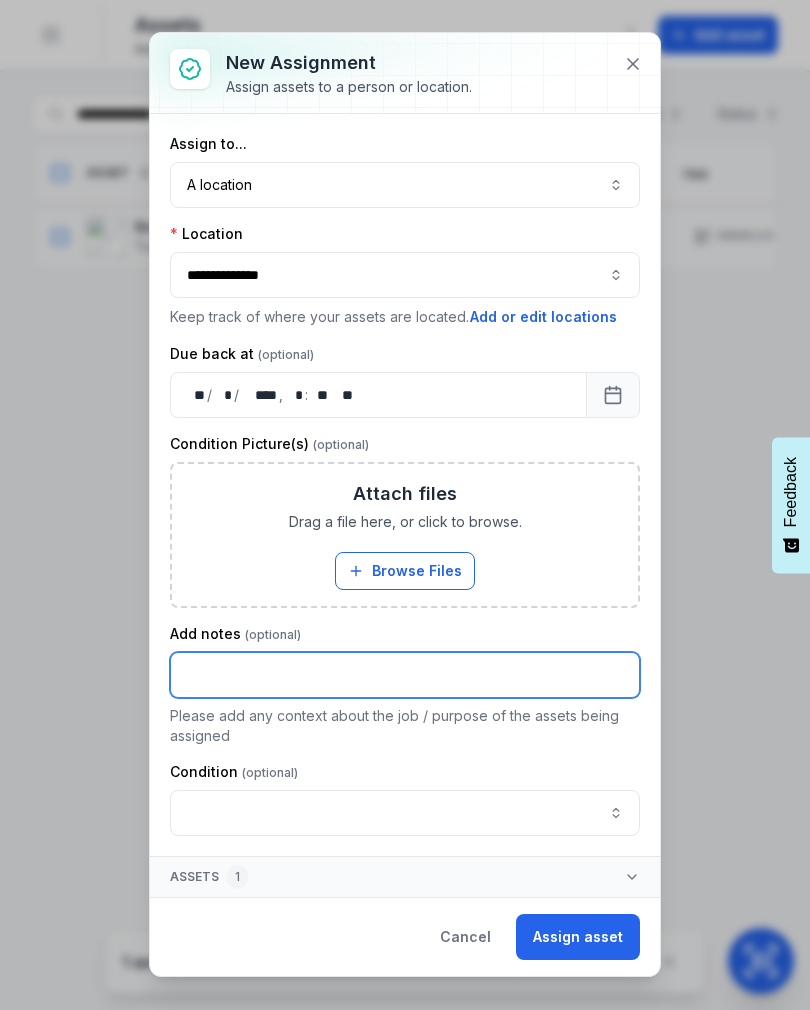 click at bounding box center (405, 675) 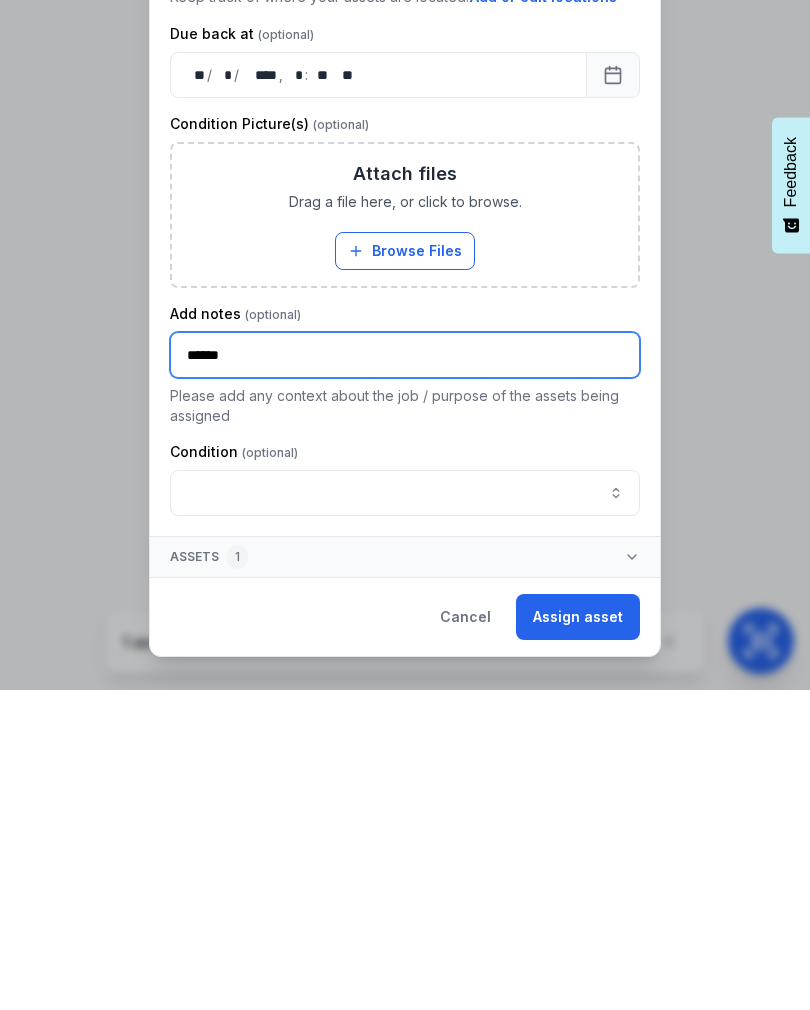 type on "******" 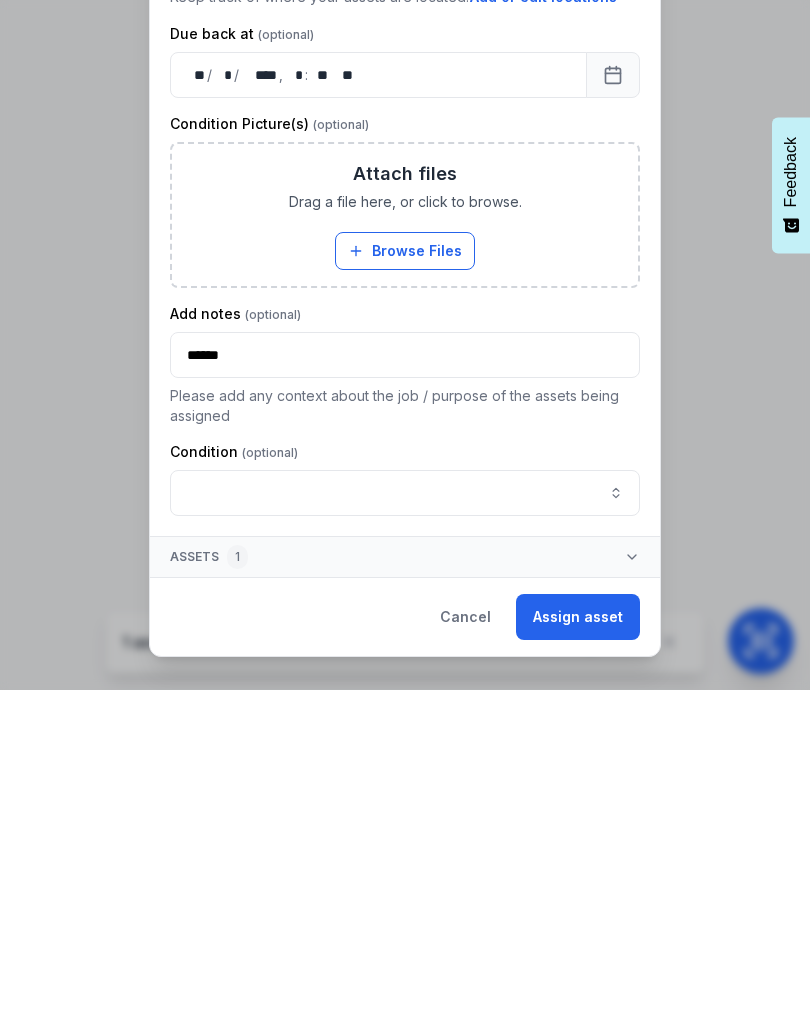 click on "Assign asset" at bounding box center [578, 937] 